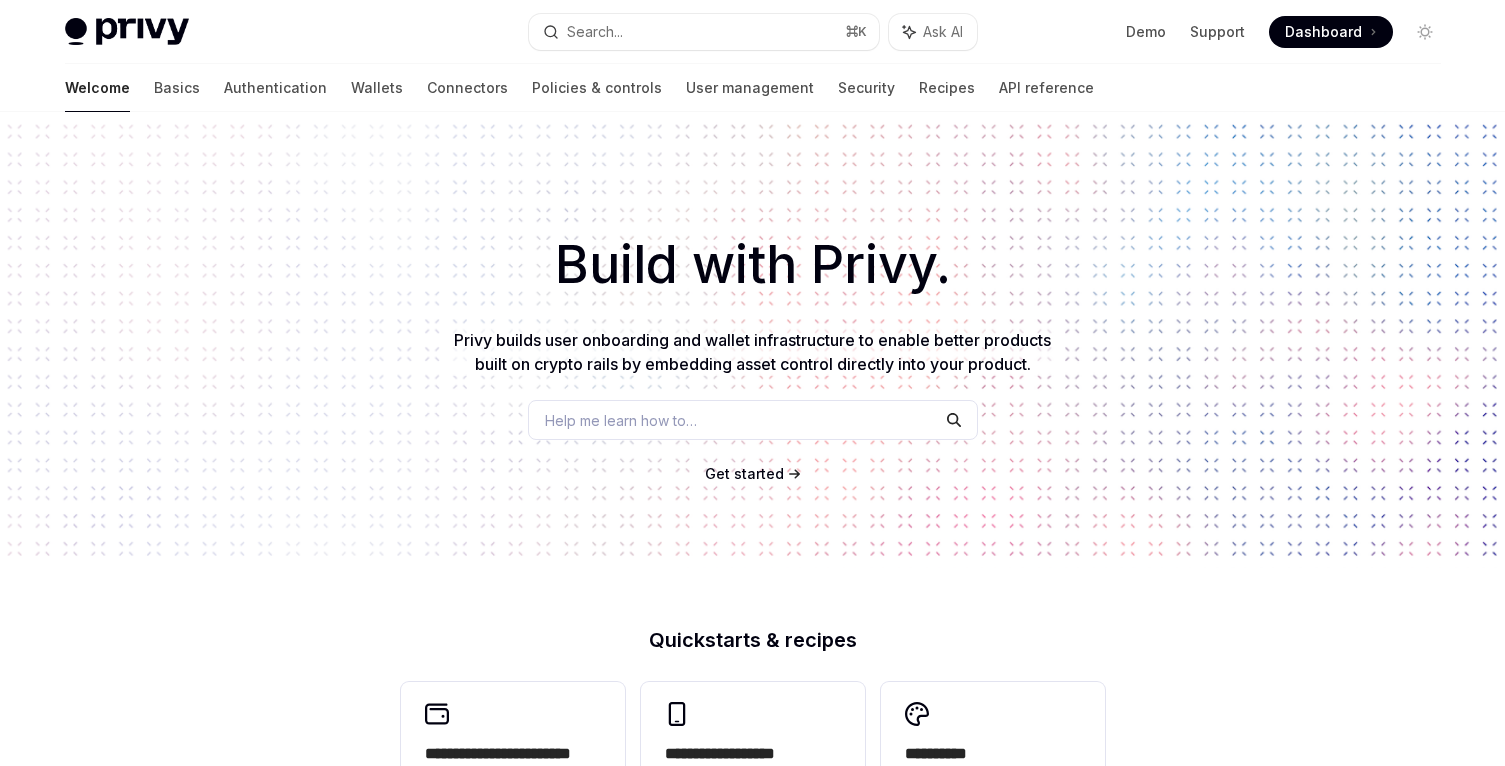 scroll, scrollTop: 0, scrollLeft: 0, axis: both 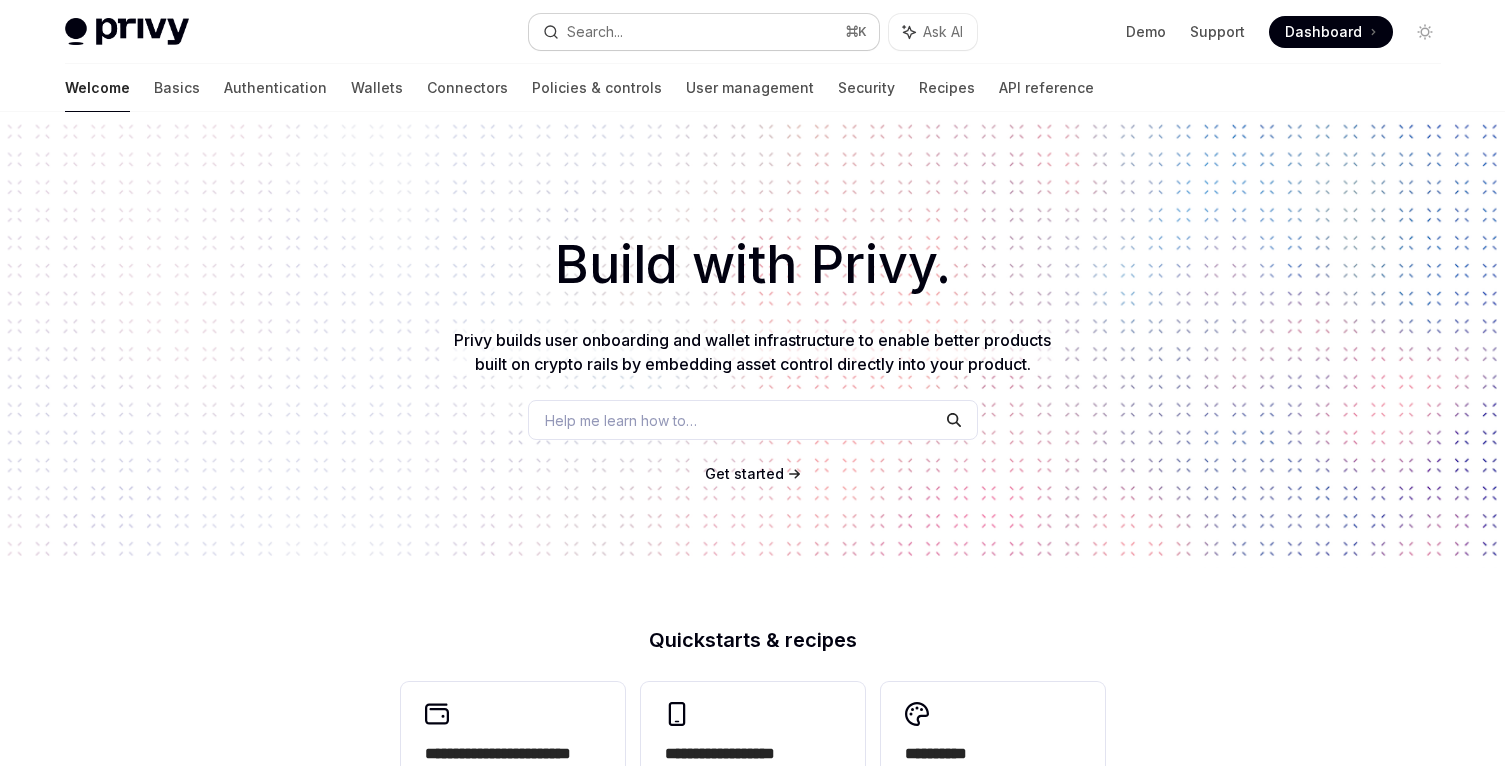 click on "Search... ⌘ K" at bounding box center [704, 32] 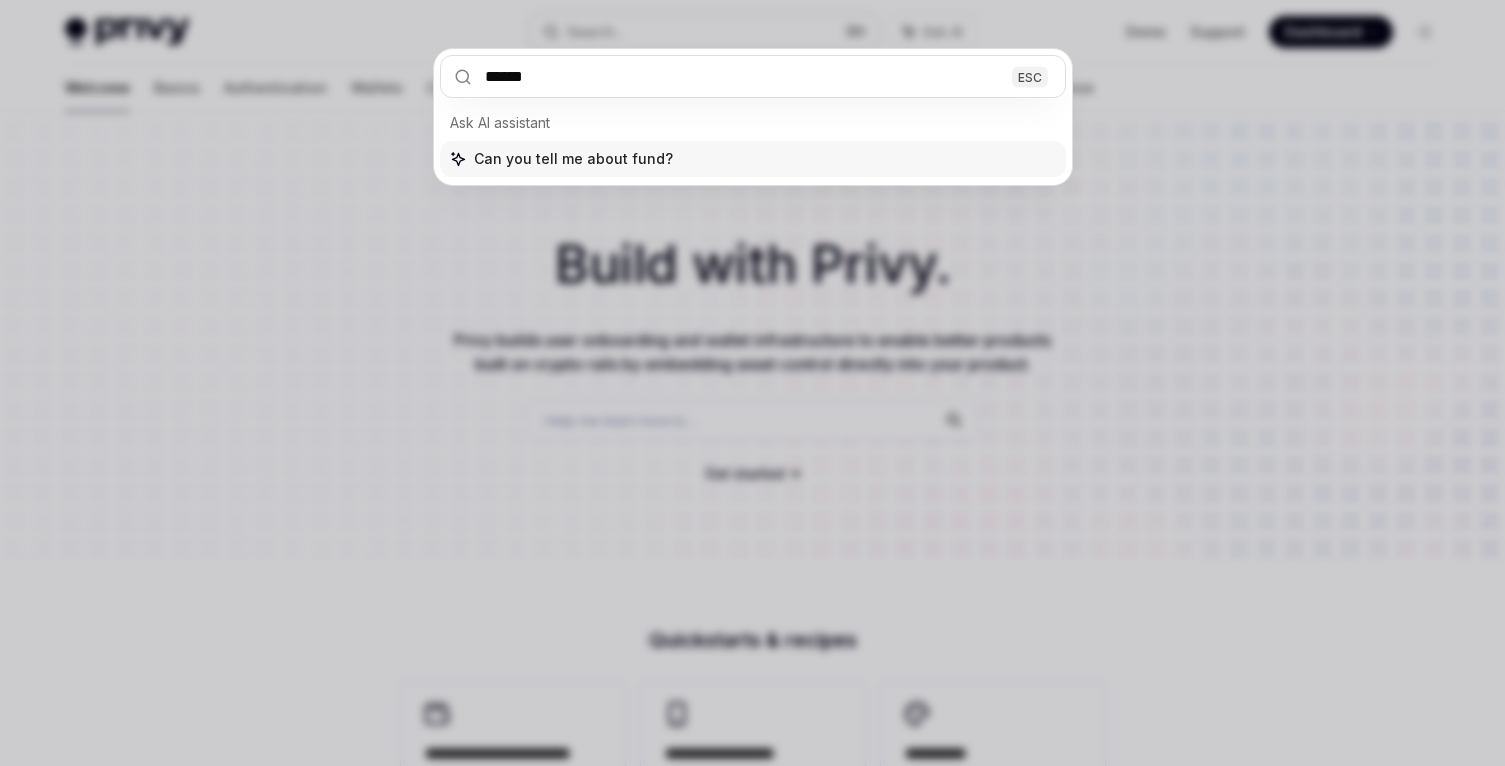 type on "*******" 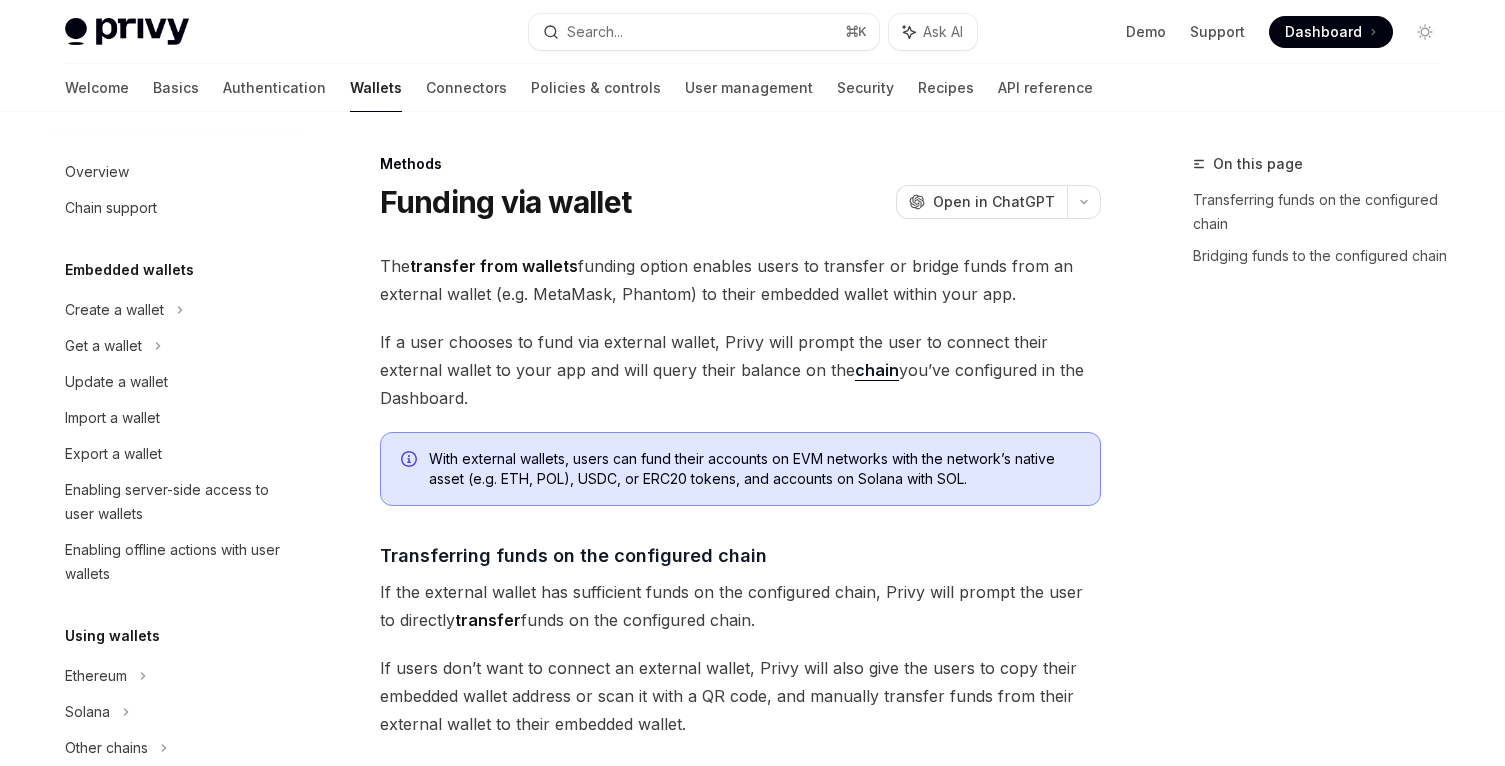 scroll, scrollTop: 112, scrollLeft: 0, axis: vertical 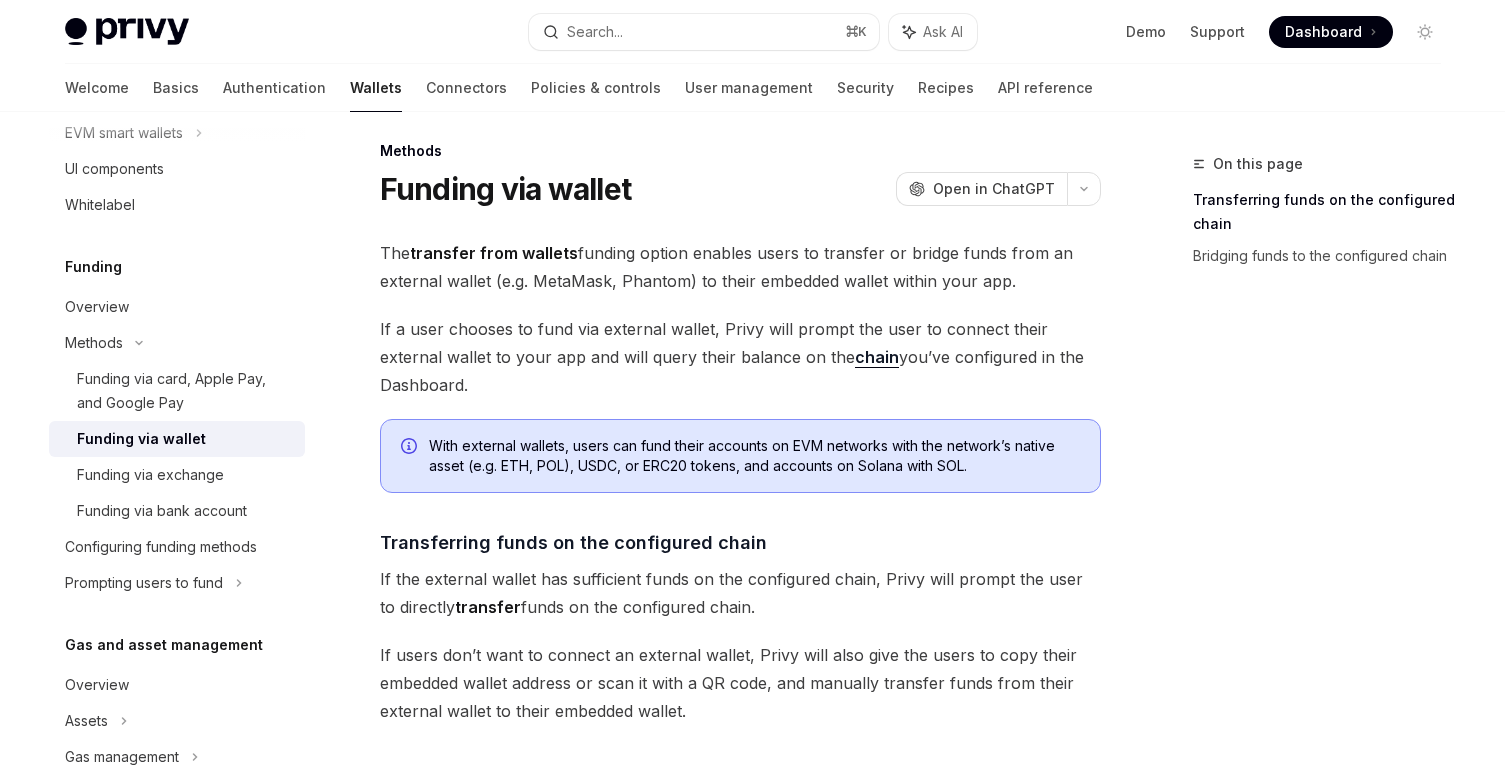type on "*" 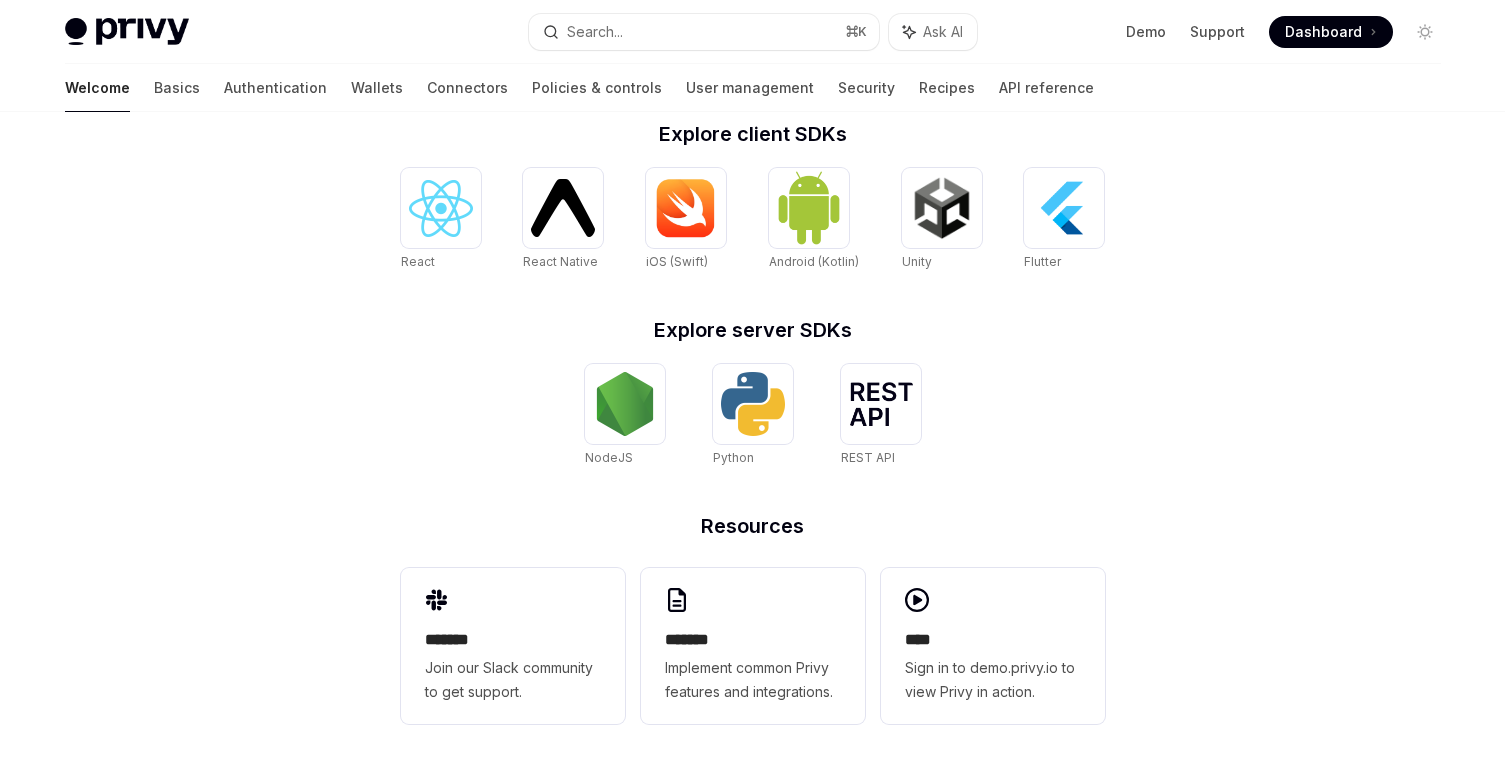 scroll, scrollTop: 824, scrollLeft: 0, axis: vertical 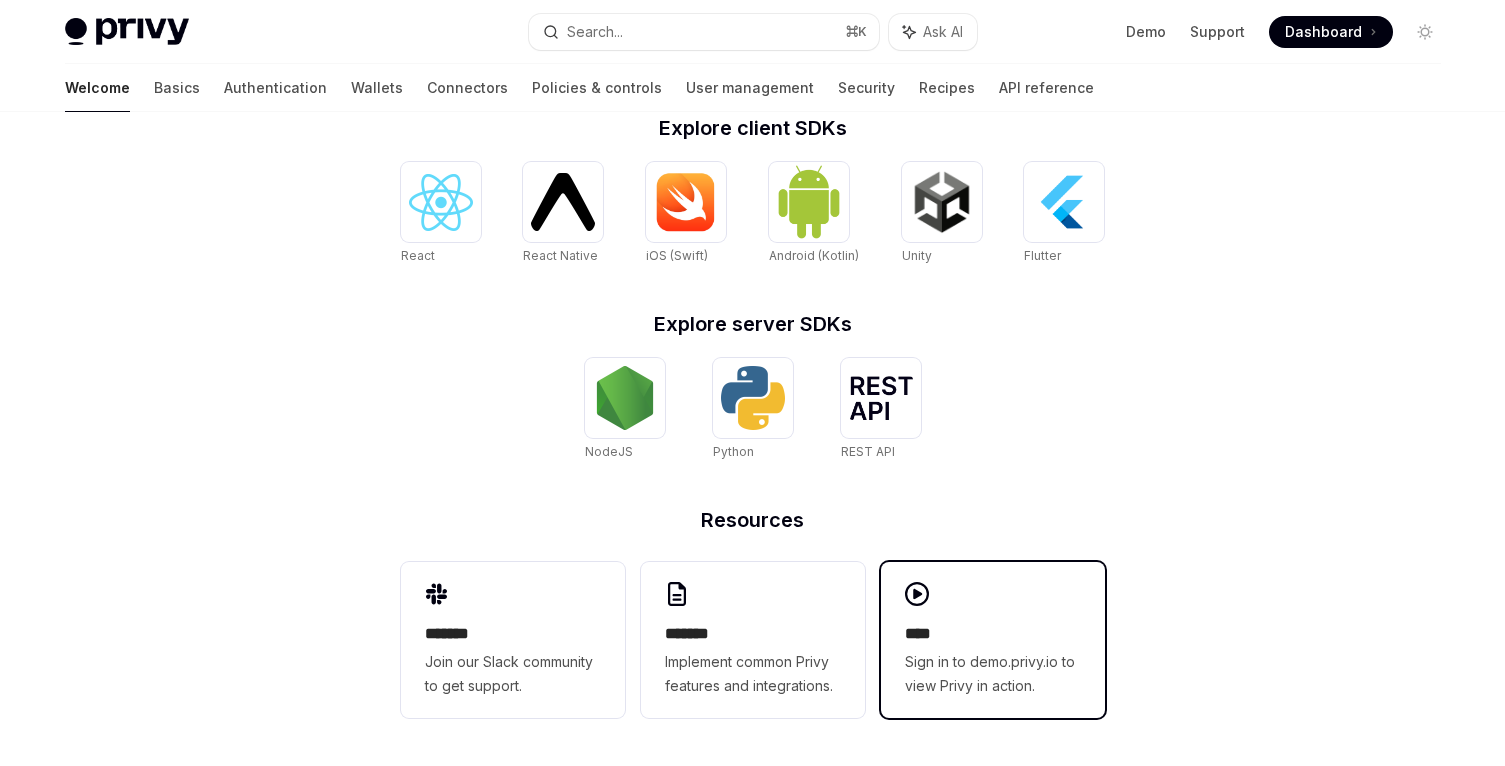 click 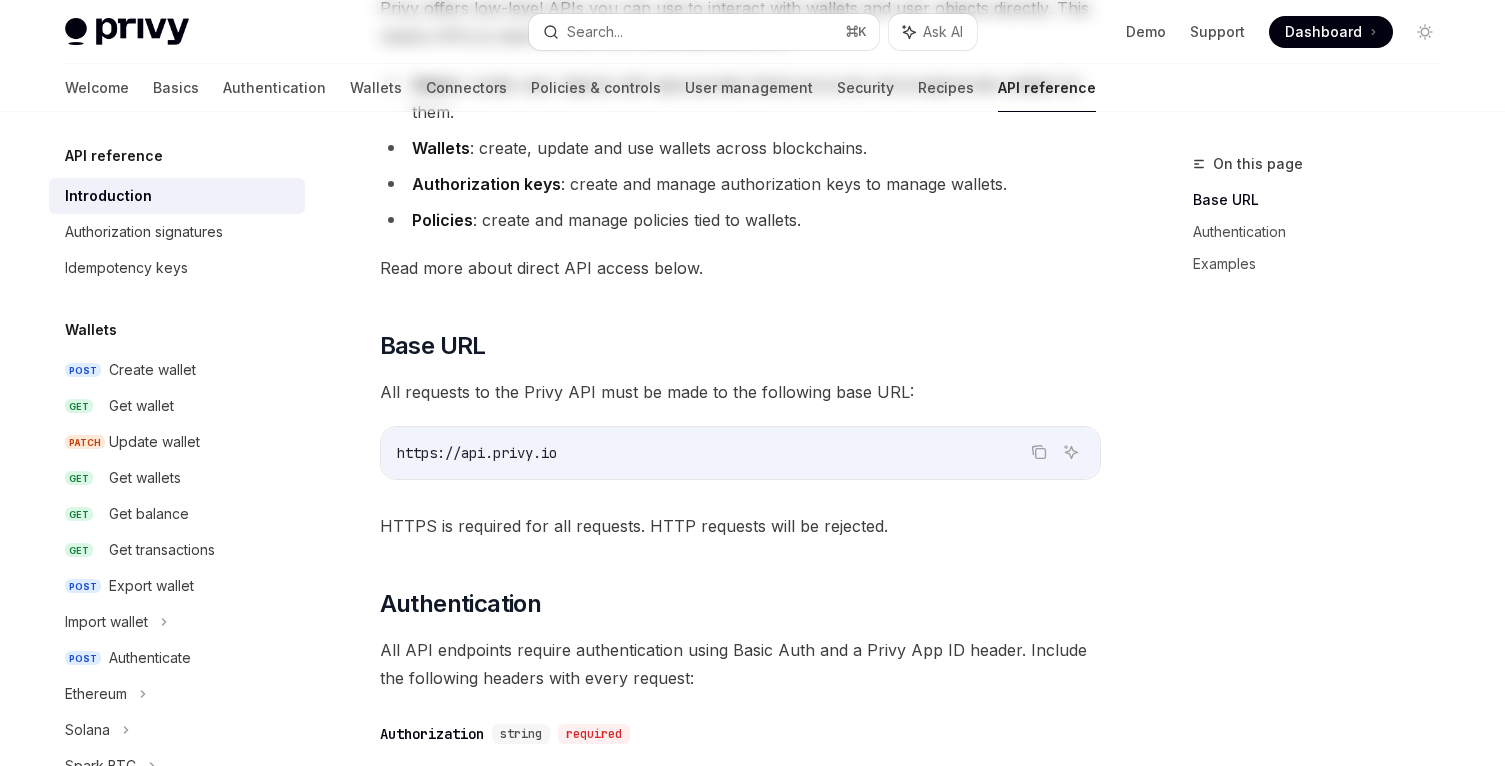 scroll, scrollTop: 465, scrollLeft: 0, axis: vertical 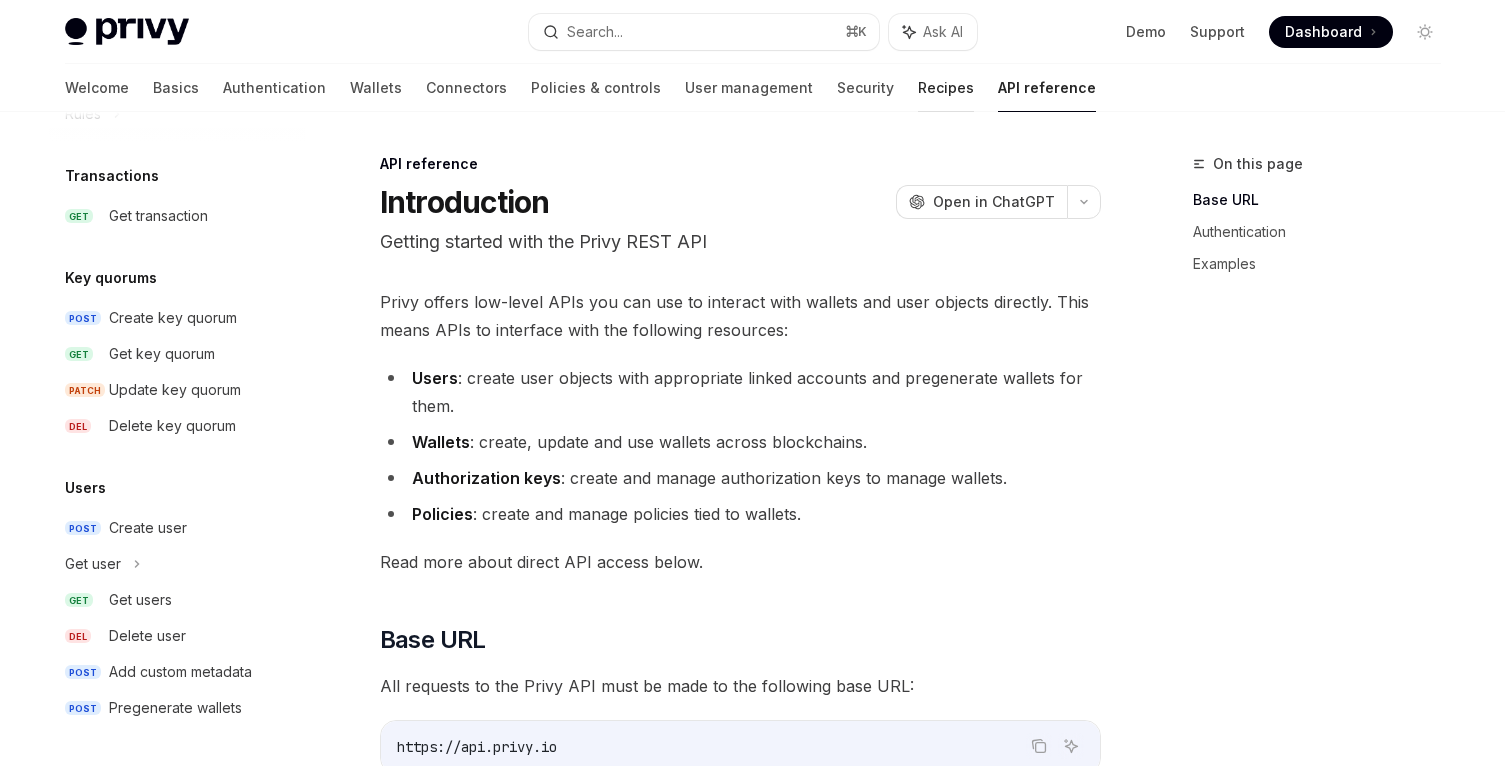 click on "Recipes" at bounding box center (946, 88) 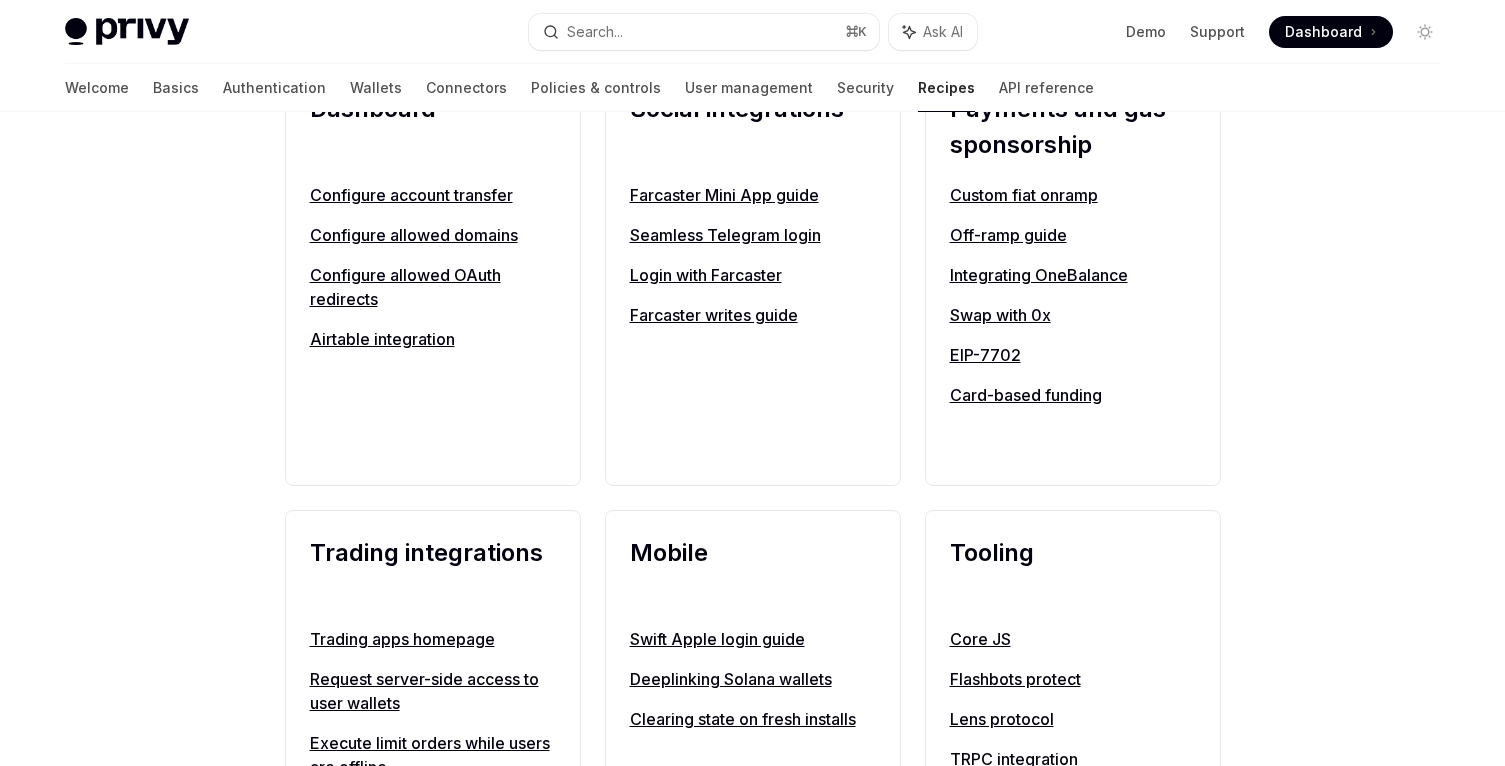 scroll, scrollTop: 1272, scrollLeft: 0, axis: vertical 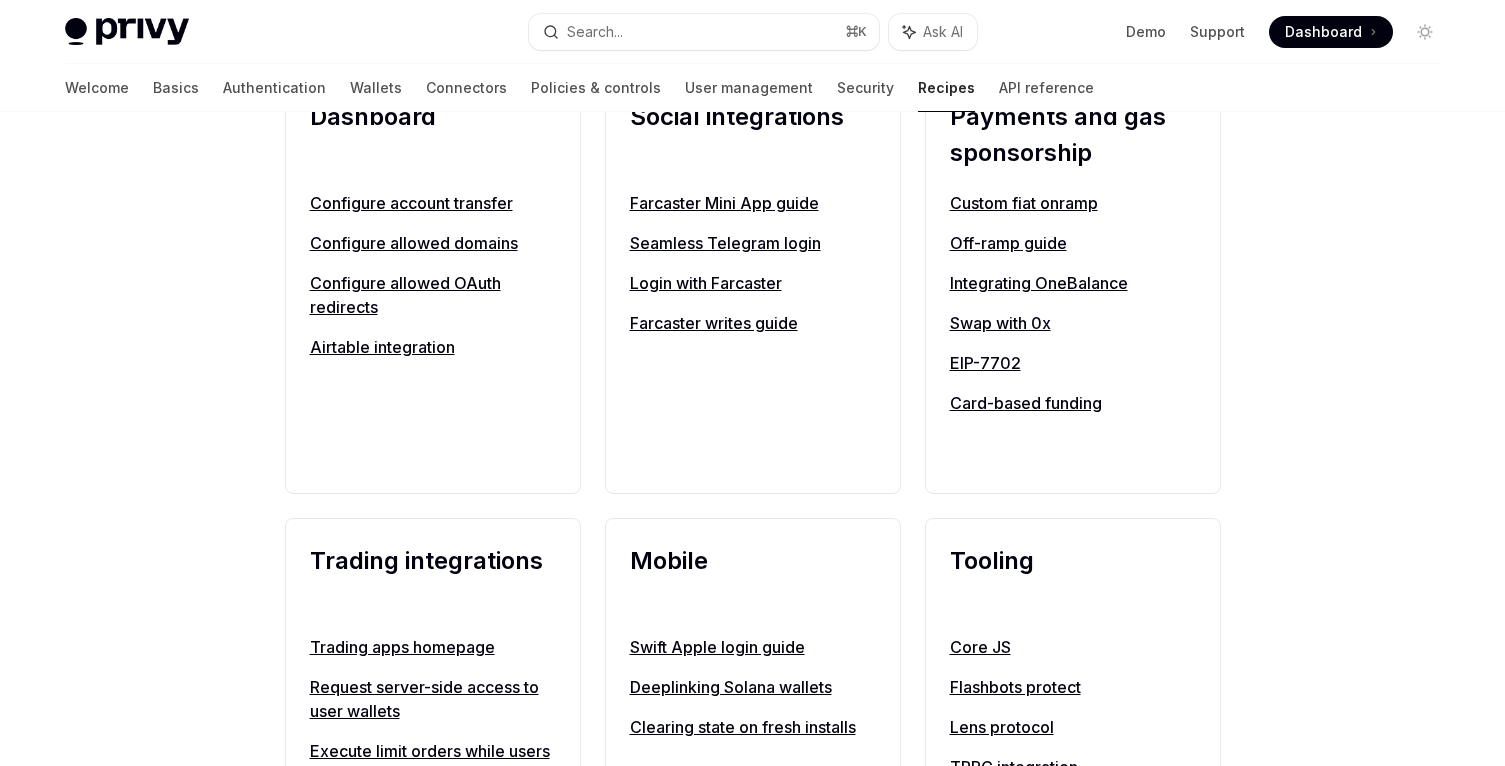 click on "EIP-7702" at bounding box center [1073, 363] 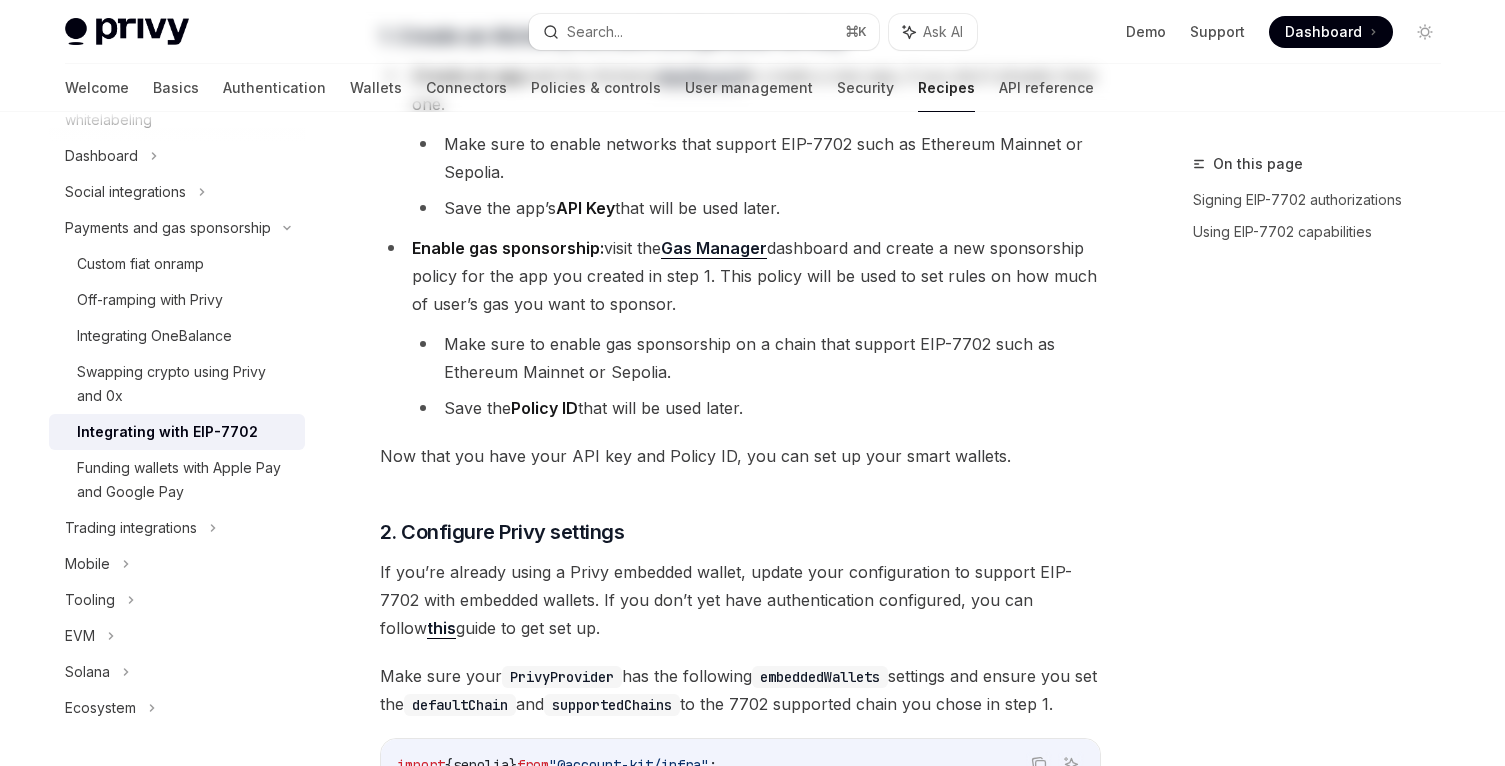 scroll, scrollTop: 0, scrollLeft: 0, axis: both 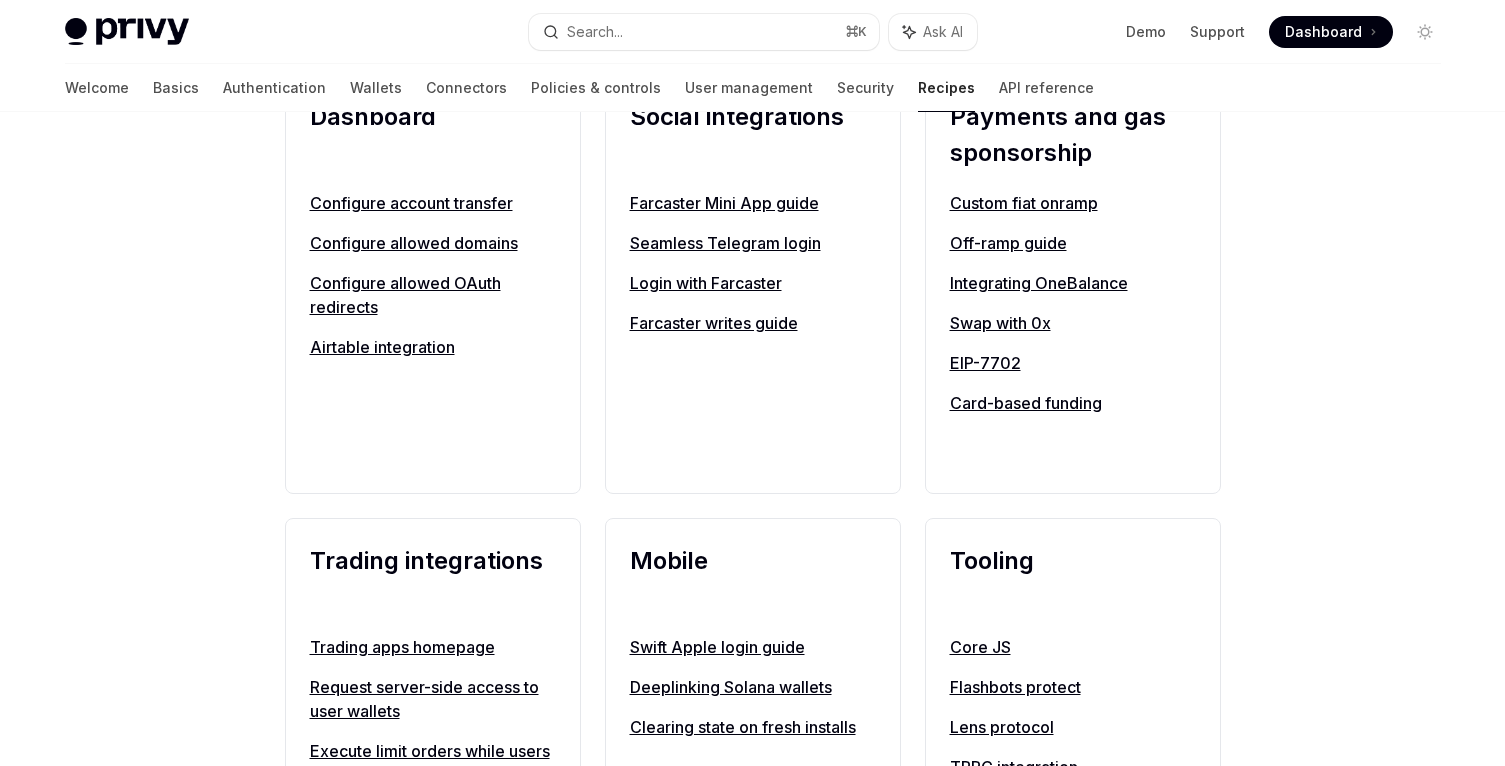 click on "Swap with 0x" at bounding box center [1073, 323] 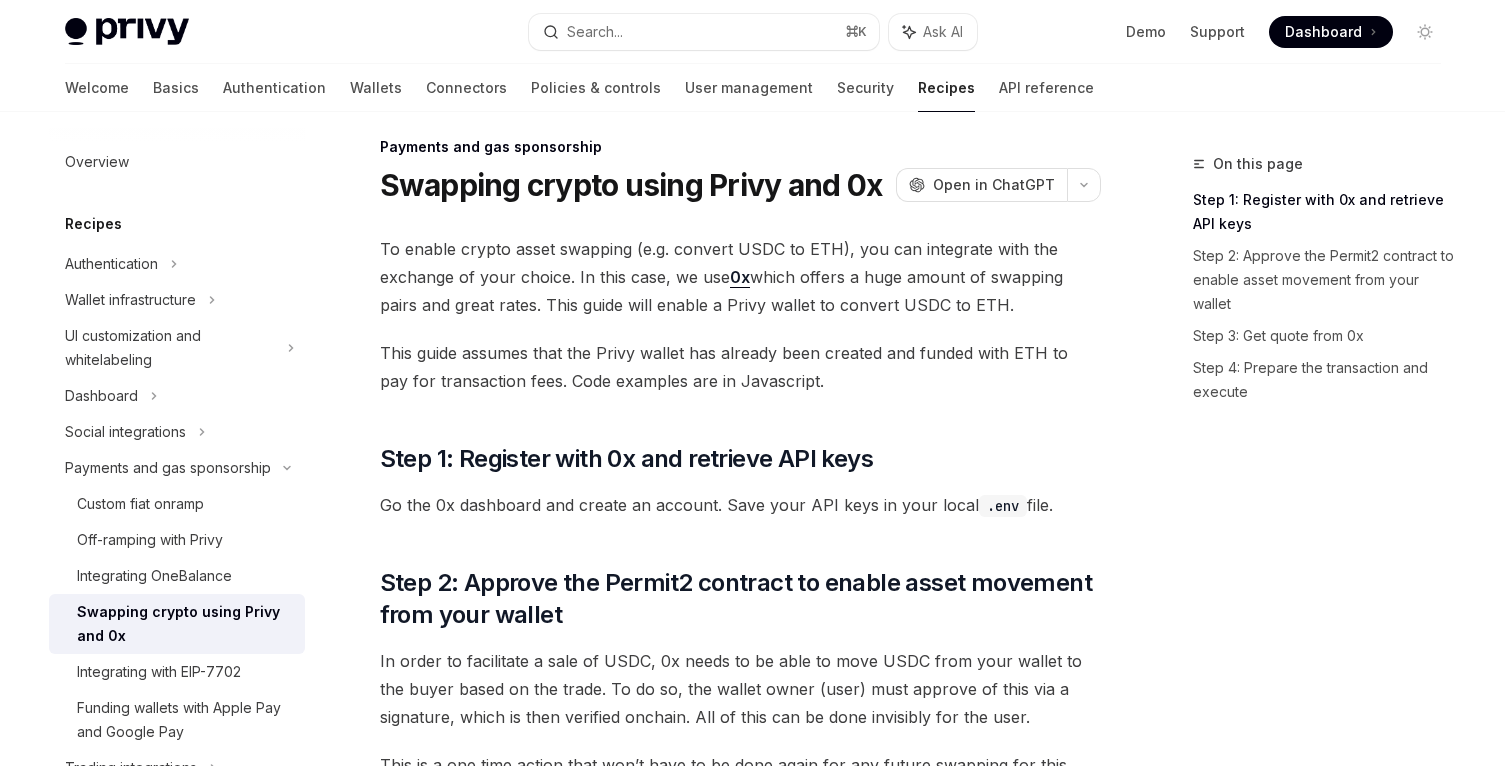 scroll, scrollTop: 20, scrollLeft: 0, axis: vertical 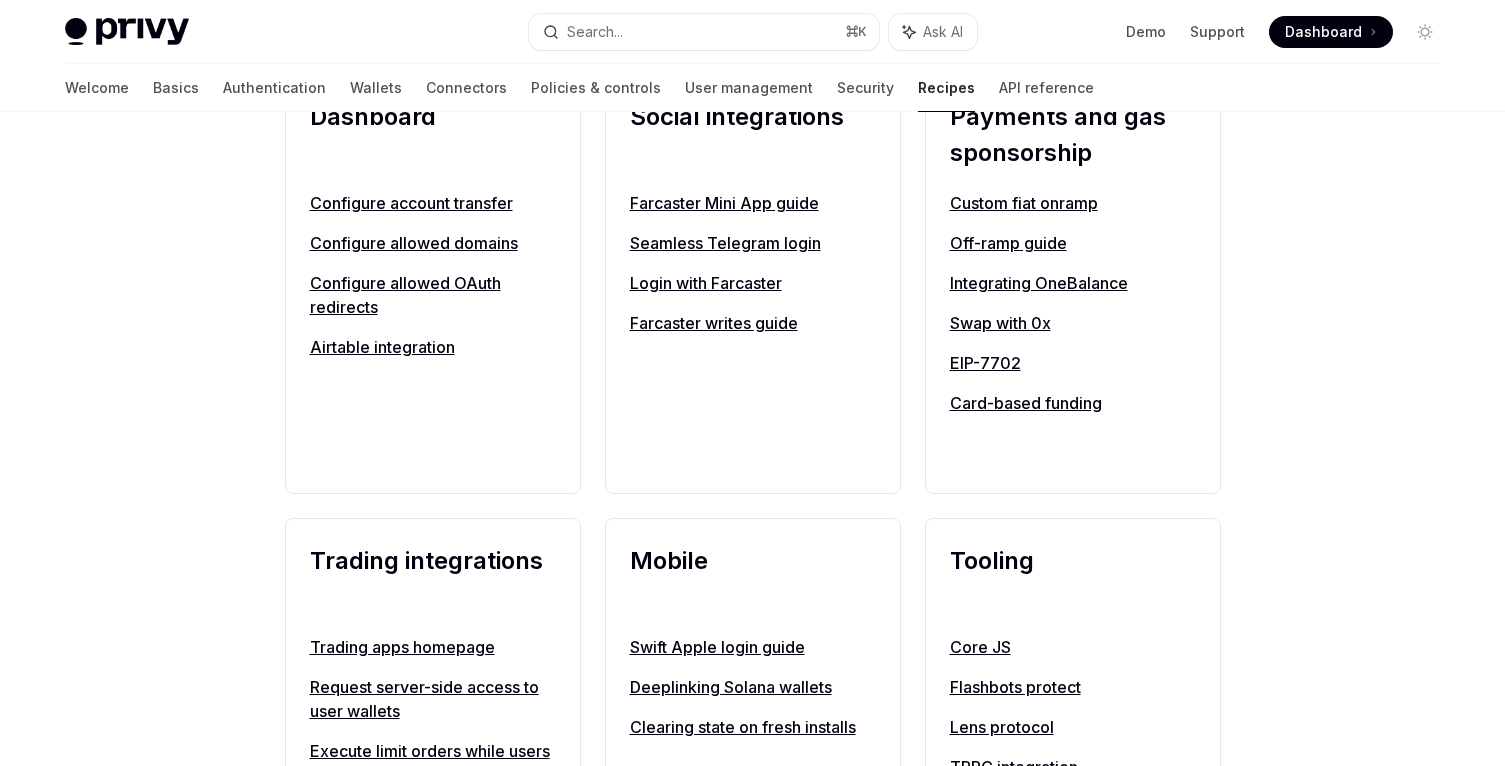 click on "Off-ramp guide" at bounding box center [1073, 243] 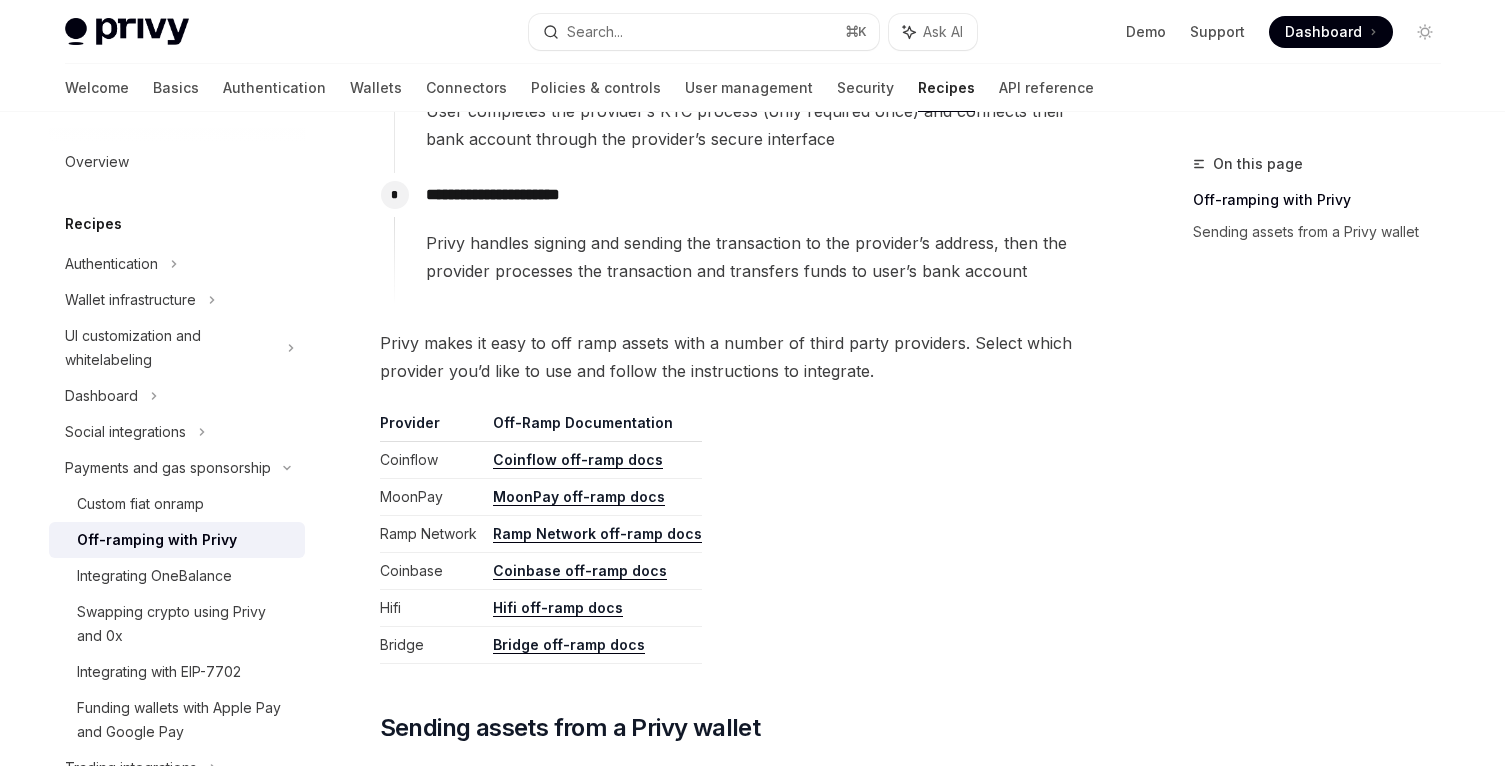scroll, scrollTop: 771, scrollLeft: 0, axis: vertical 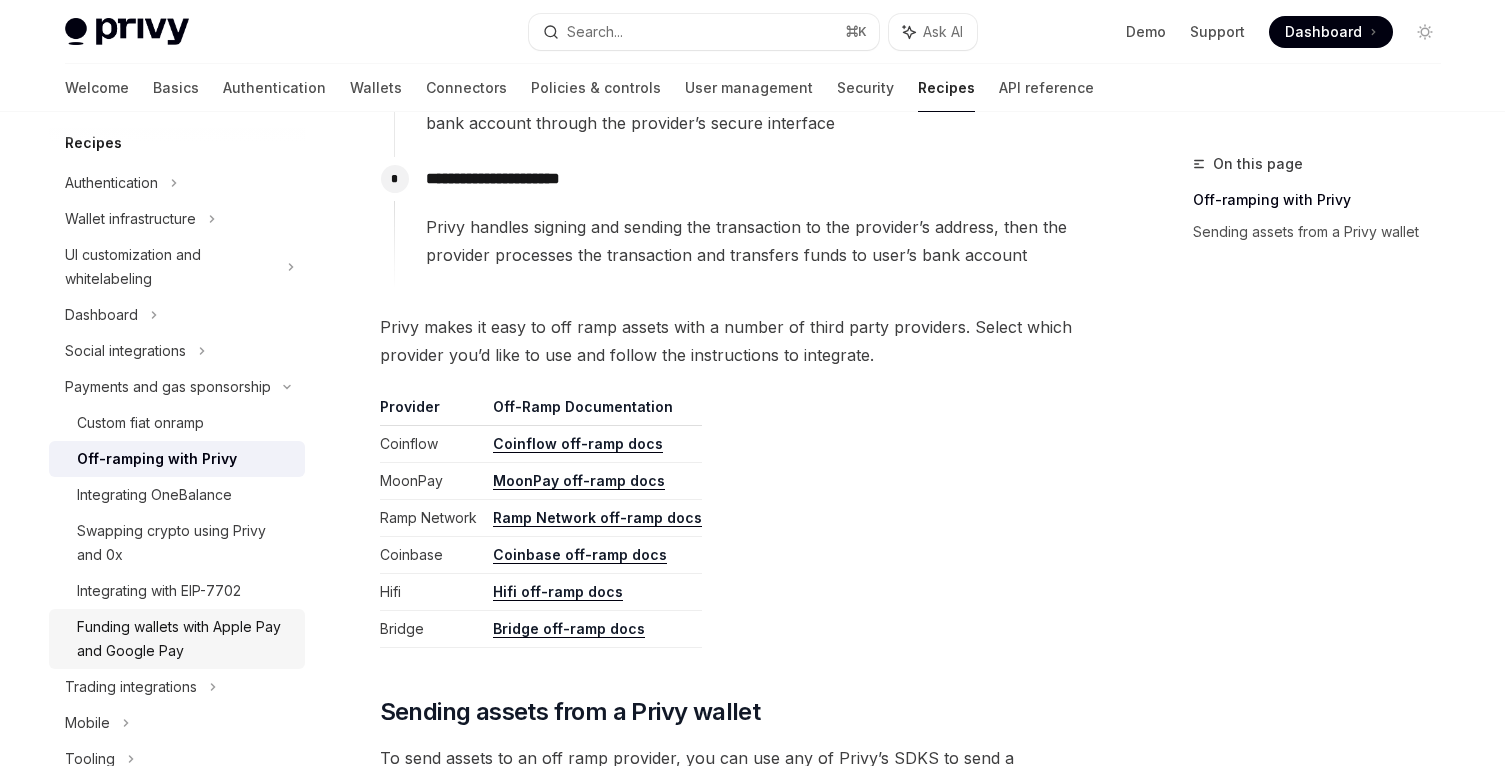 click on "Funding wallets with Apple Pay and Google Pay" at bounding box center [185, 639] 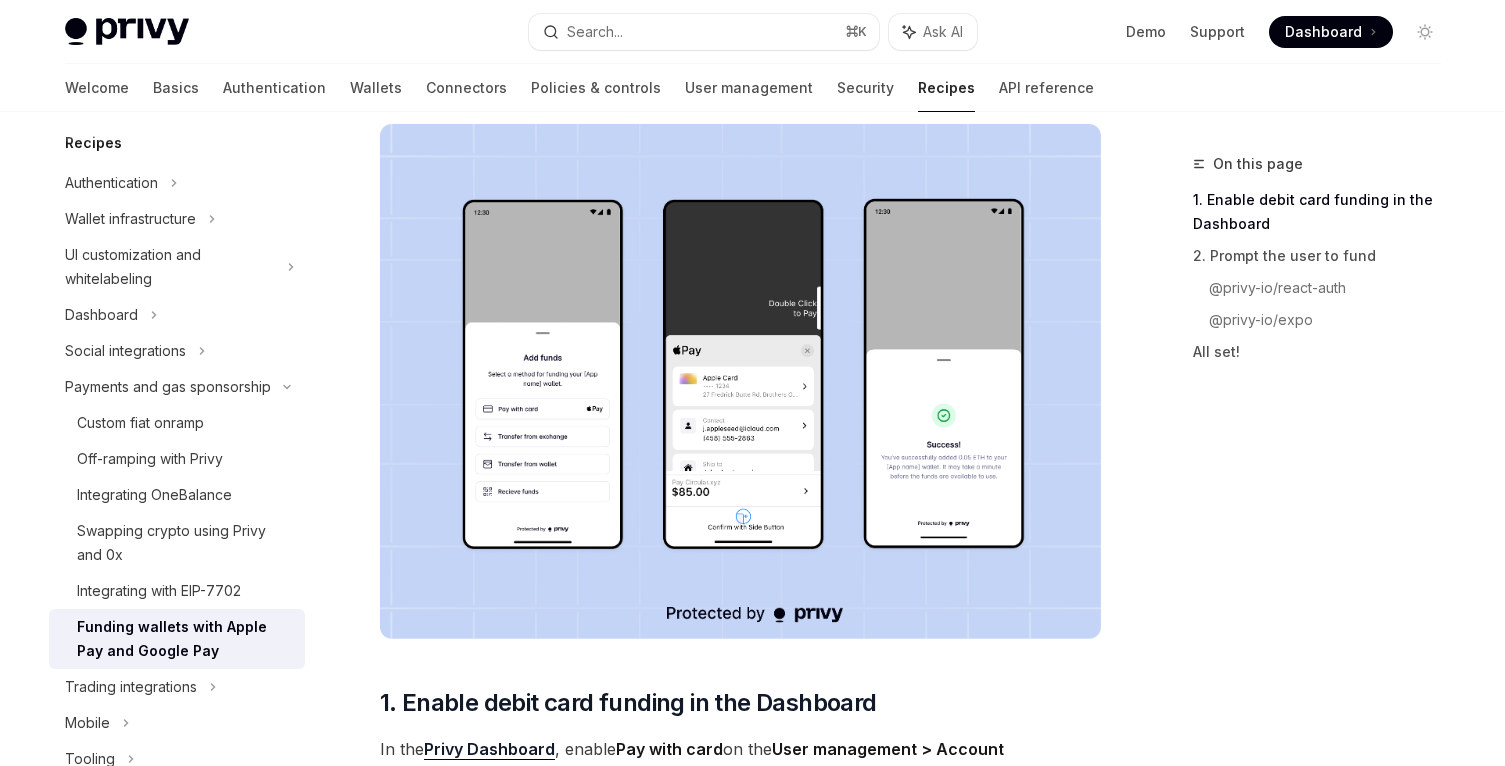 scroll, scrollTop: 358, scrollLeft: 0, axis: vertical 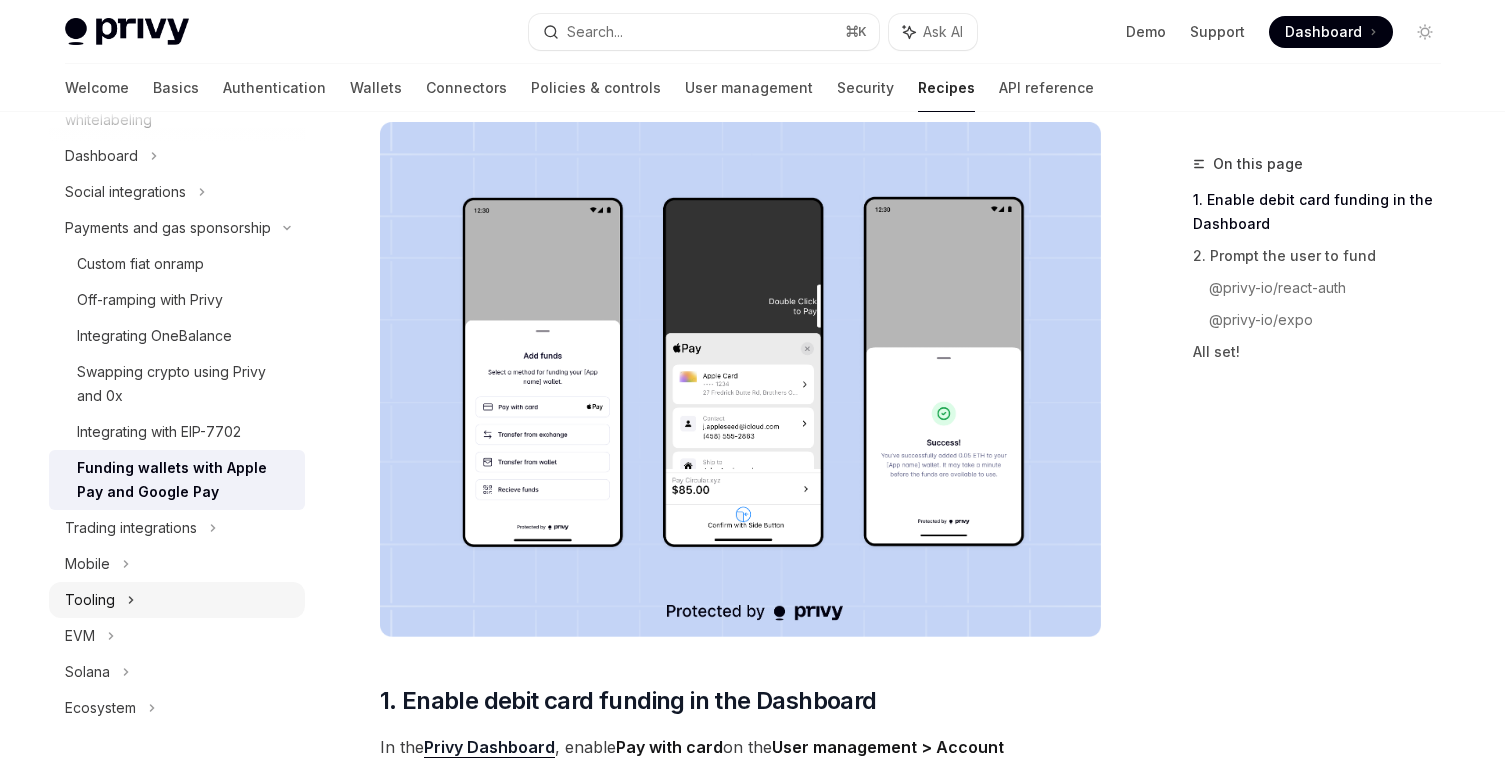 click on "Tooling" at bounding box center [90, 600] 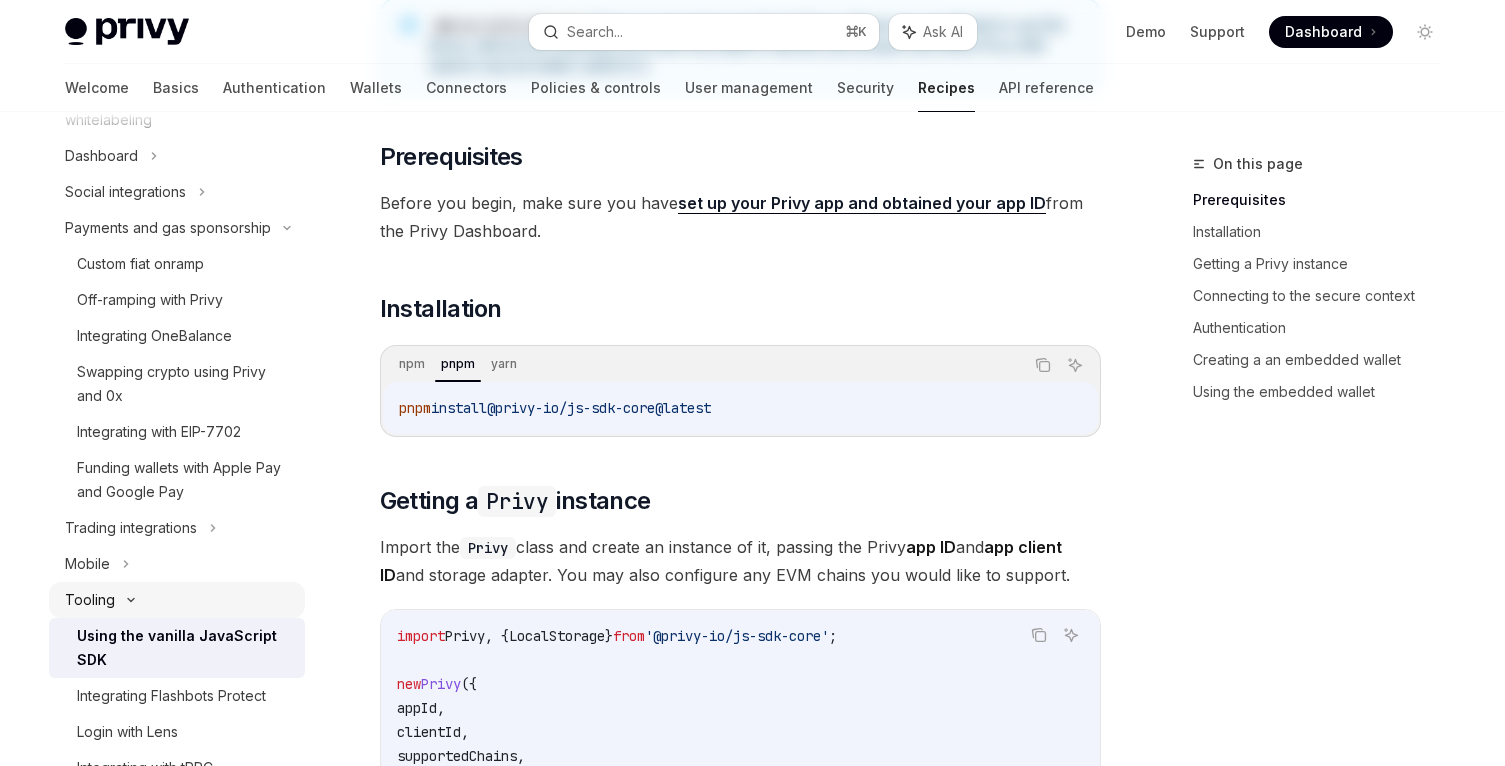 scroll, scrollTop: 0, scrollLeft: 0, axis: both 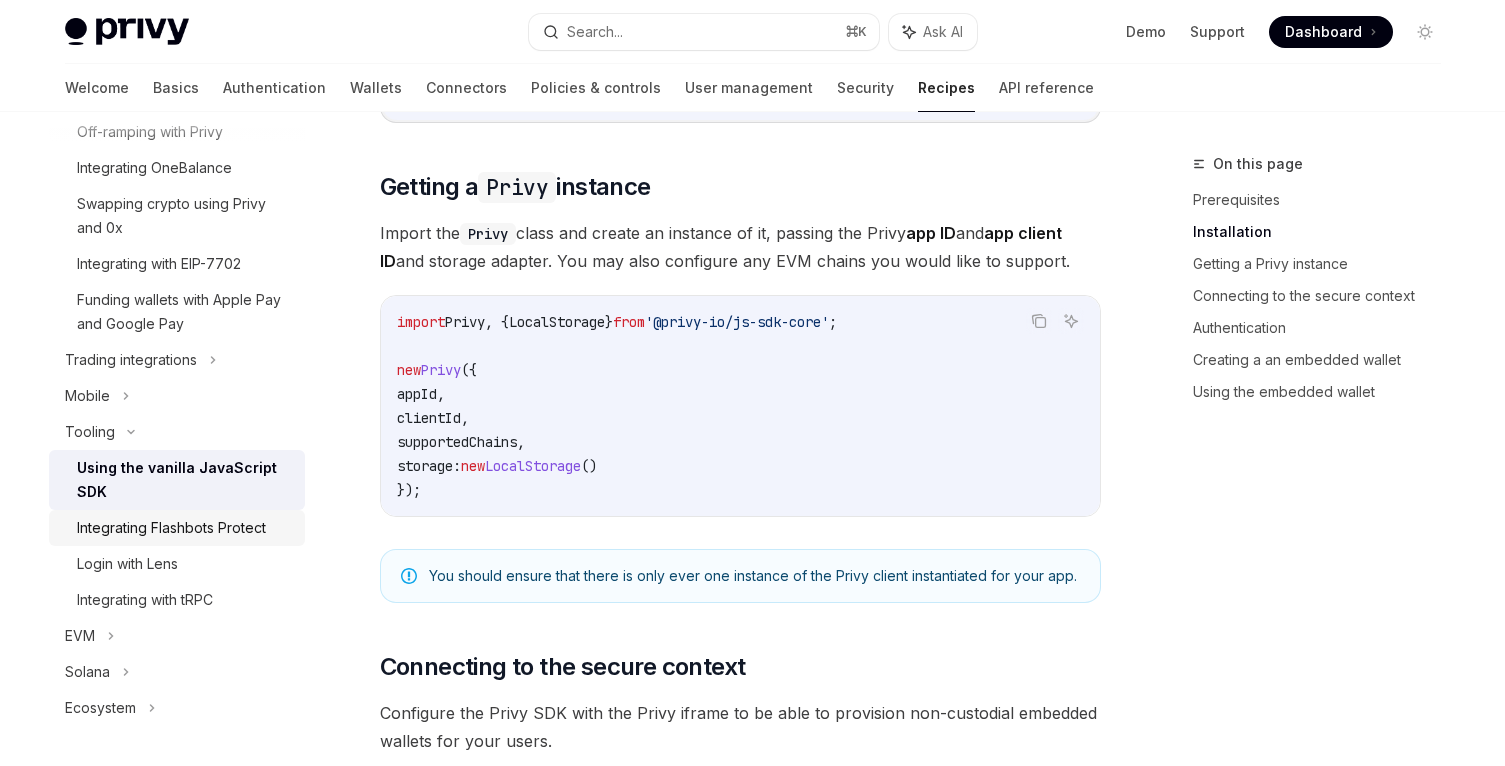 click on "Integrating Flashbots Protect" at bounding box center (171, 528) 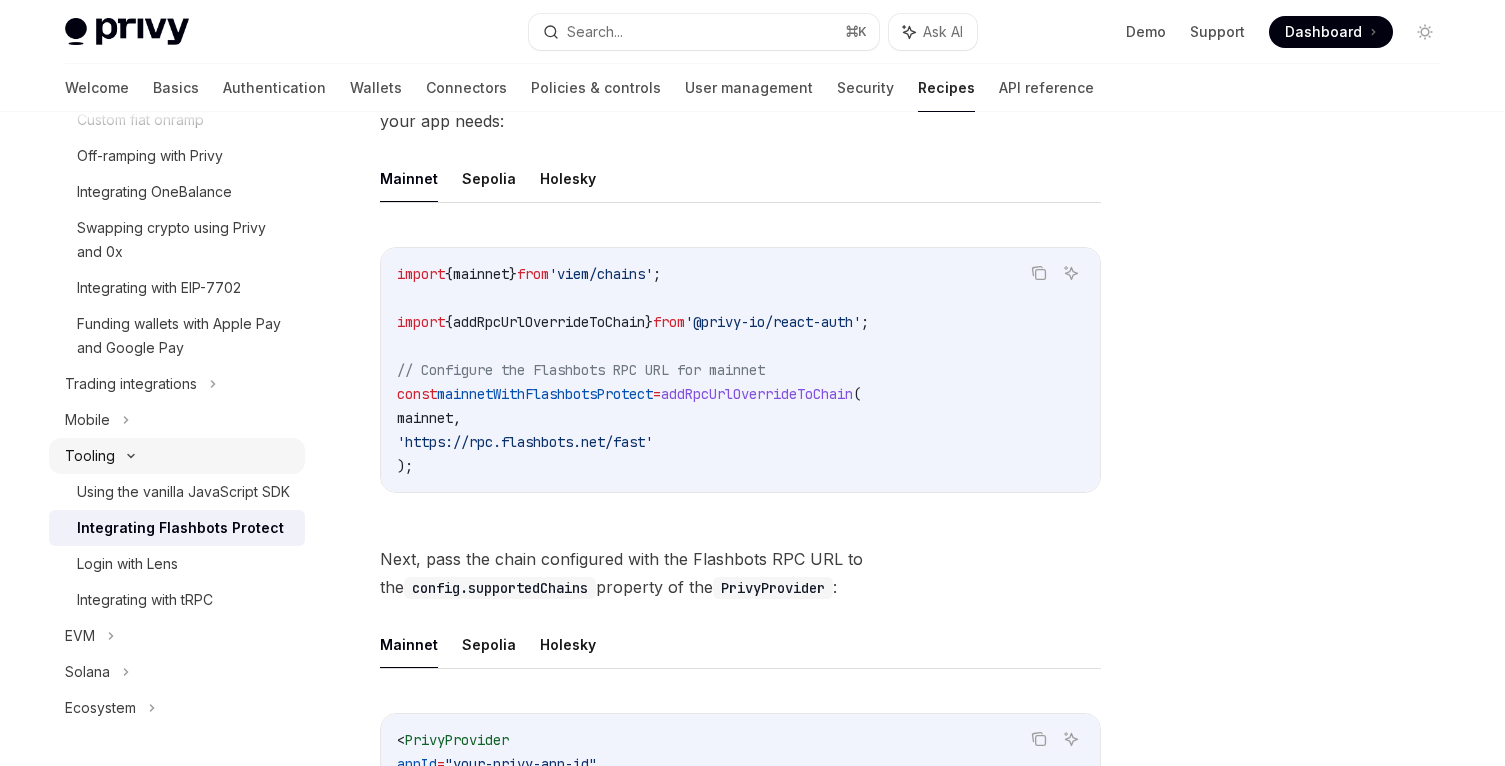scroll, scrollTop: 332, scrollLeft: 0, axis: vertical 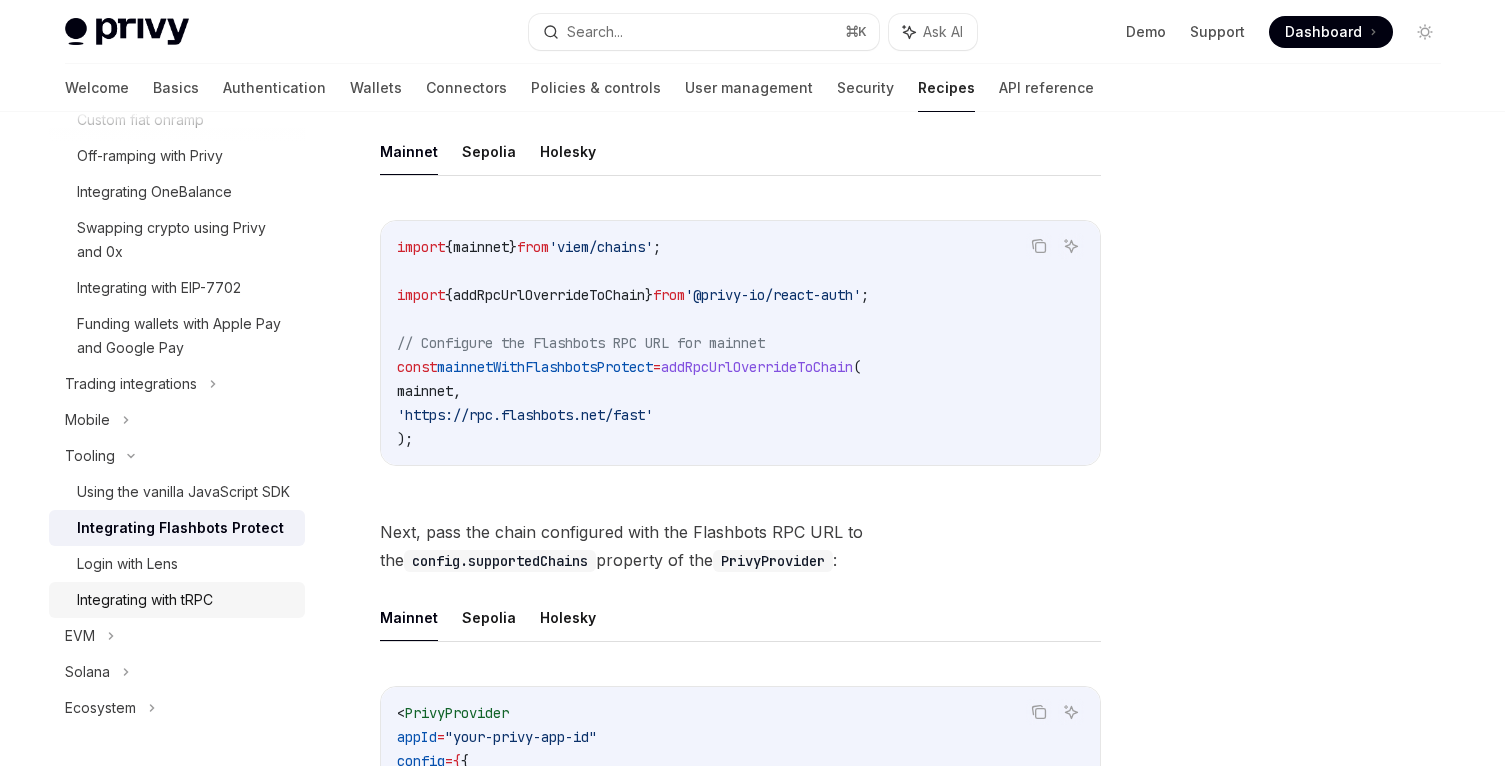 click on "Integrating with tRPC" at bounding box center (177, 600) 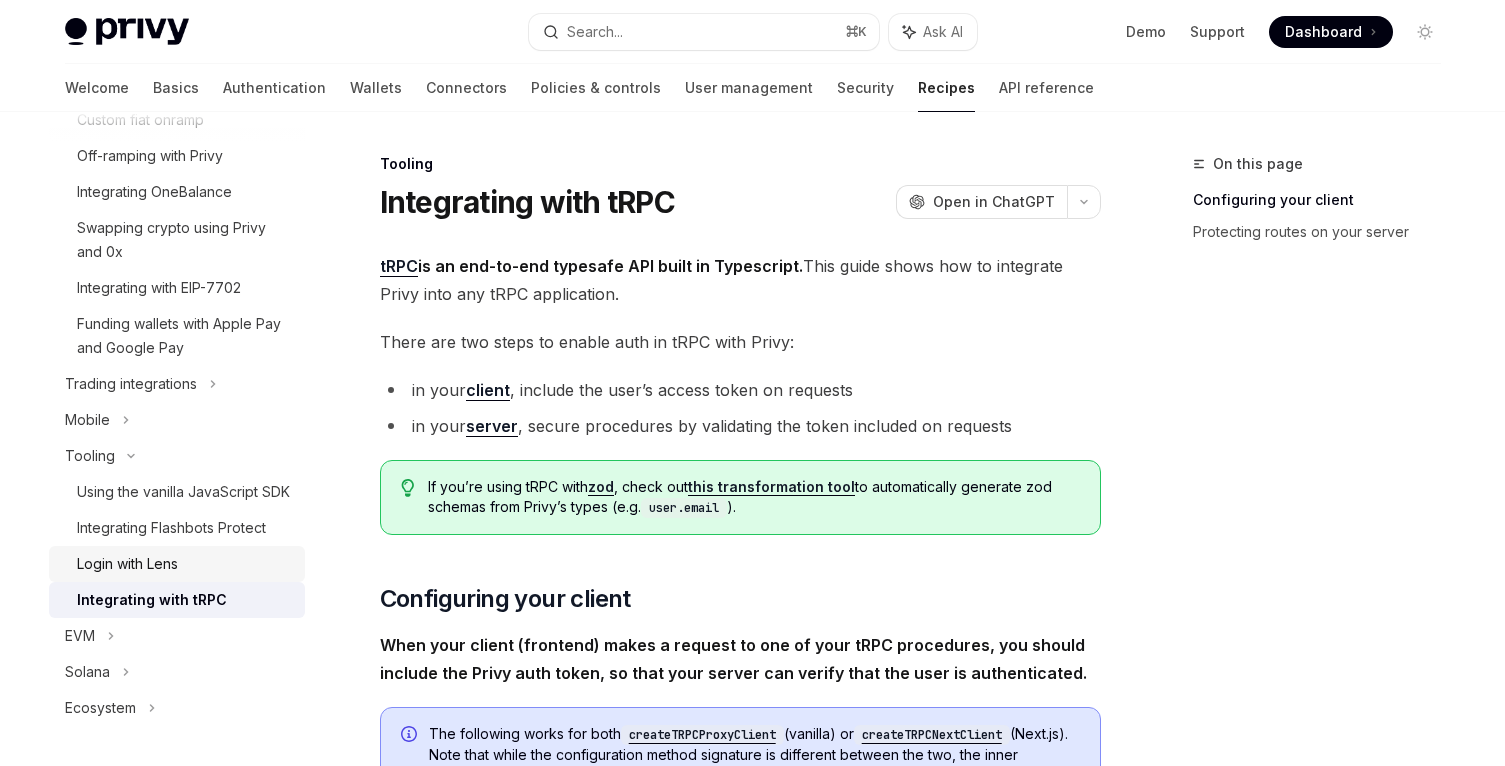 click on "Login with Lens" at bounding box center (127, 564) 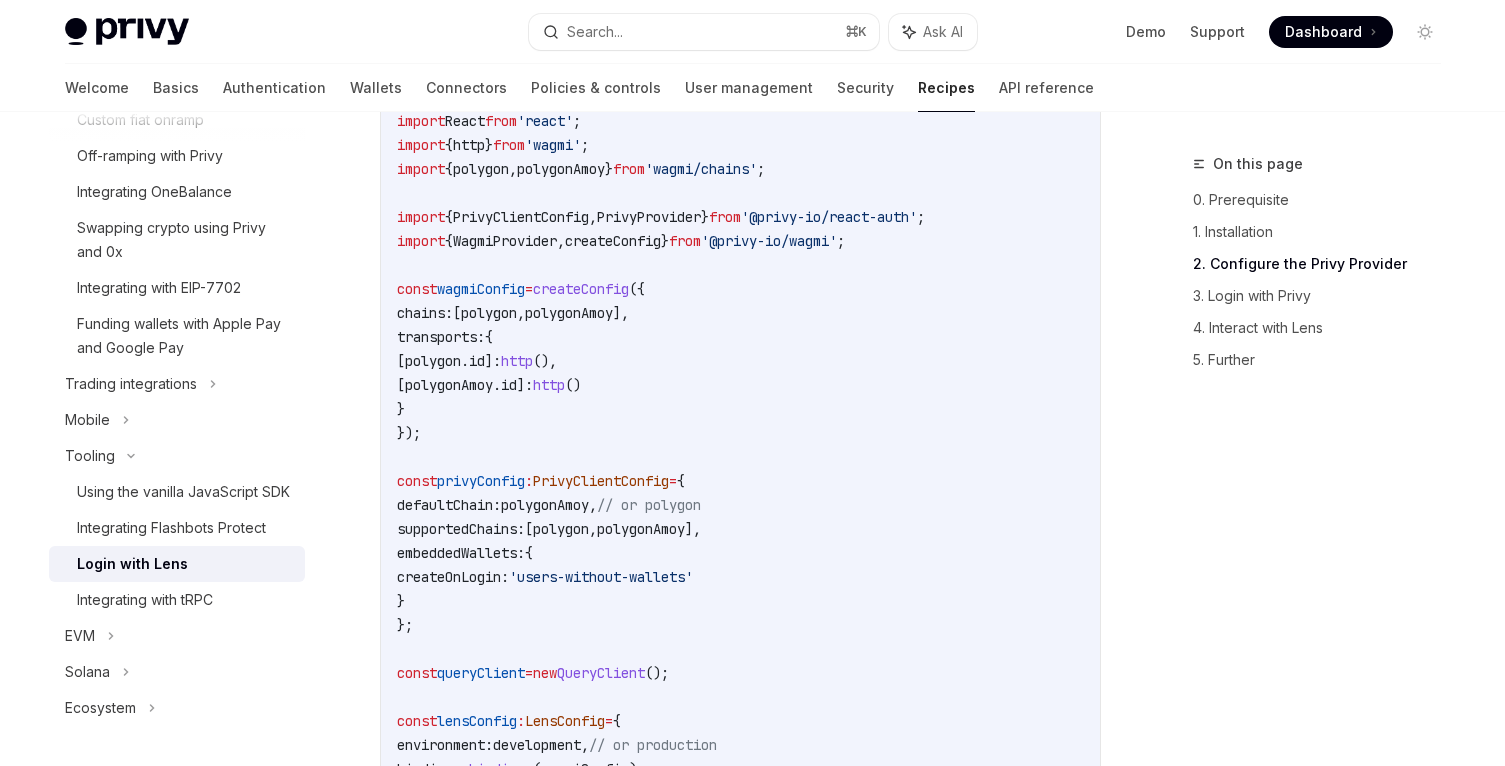 scroll, scrollTop: 2686, scrollLeft: 0, axis: vertical 